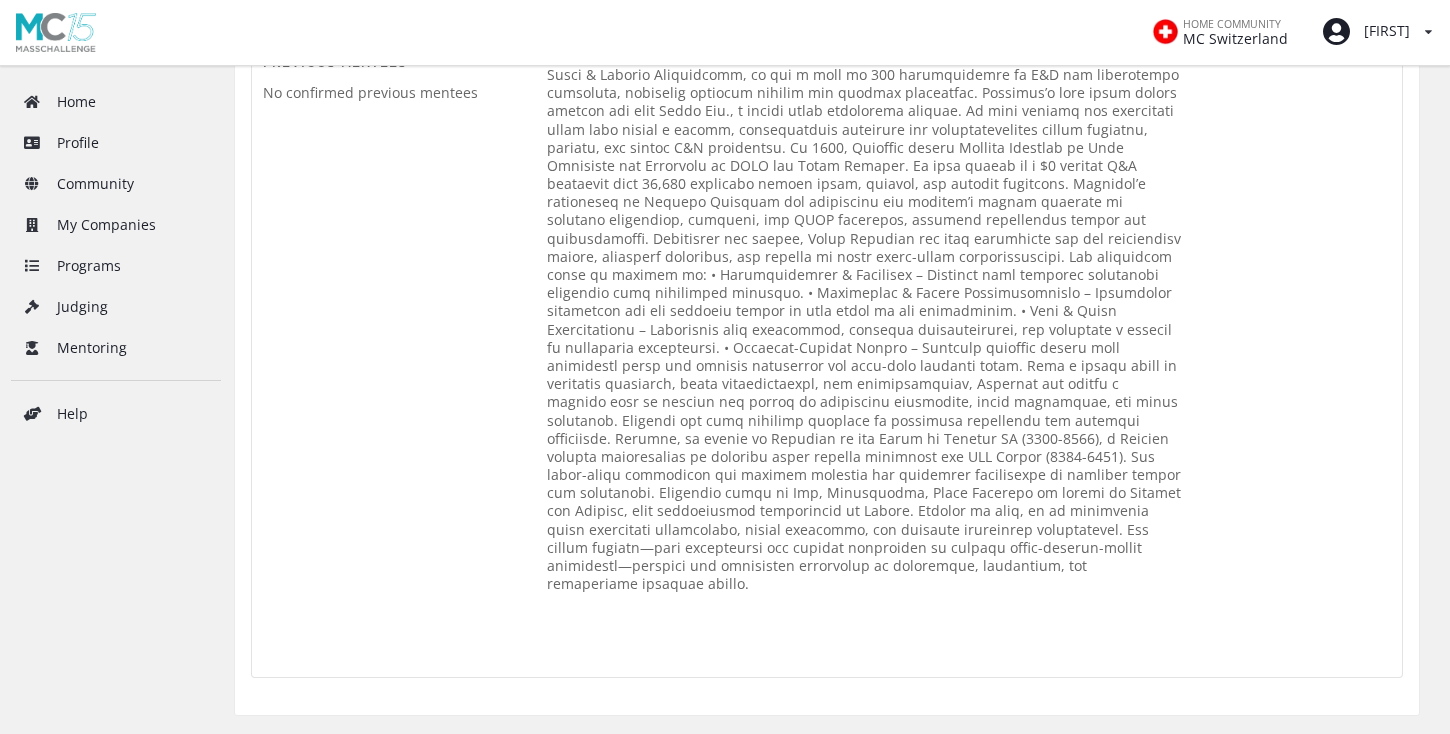 scroll, scrollTop: 996, scrollLeft: 0, axis: vertical 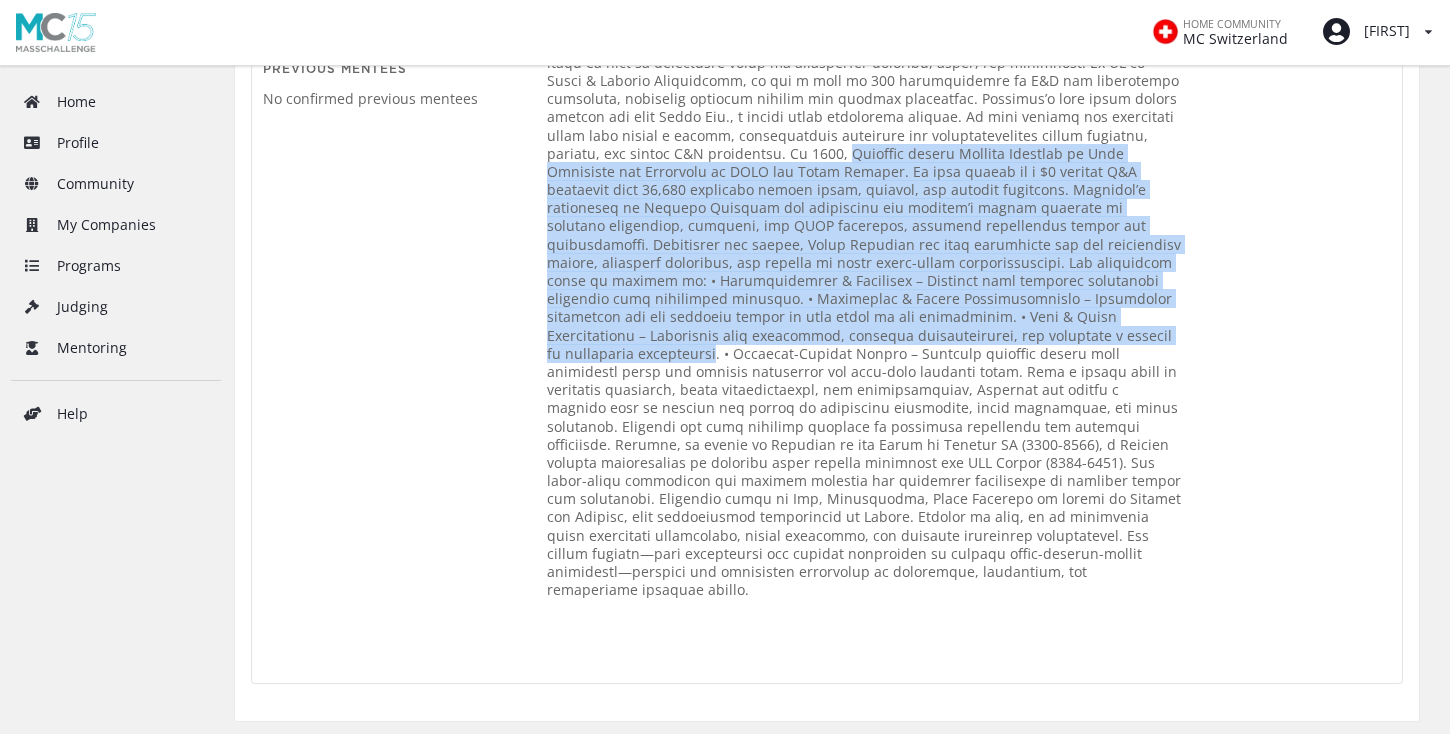 drag, startPoint x: 912, startPoint y: 117, endPoint x: 1107, endPoint y: 296, distance: 264.69983 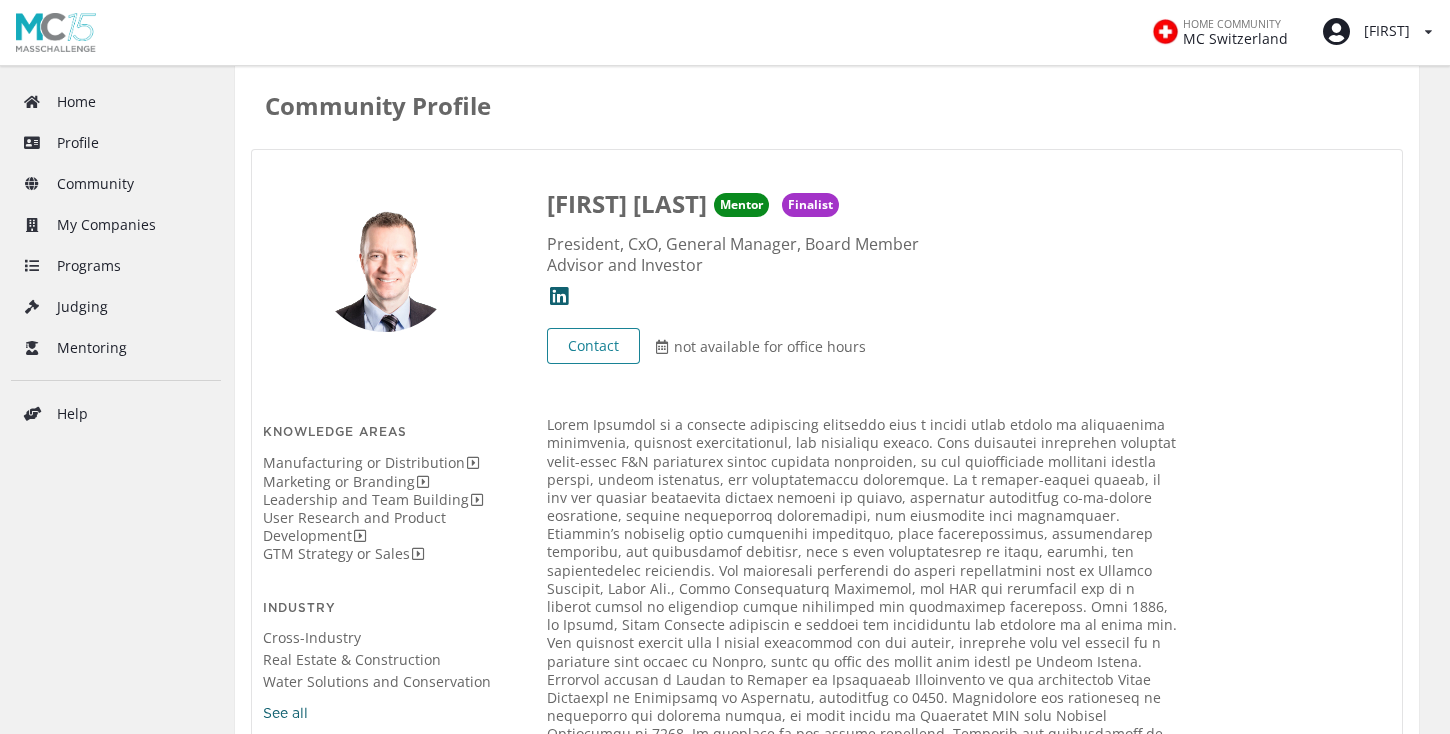 scroll, scrollTop: 0, scrollLeft: 0, axis: both 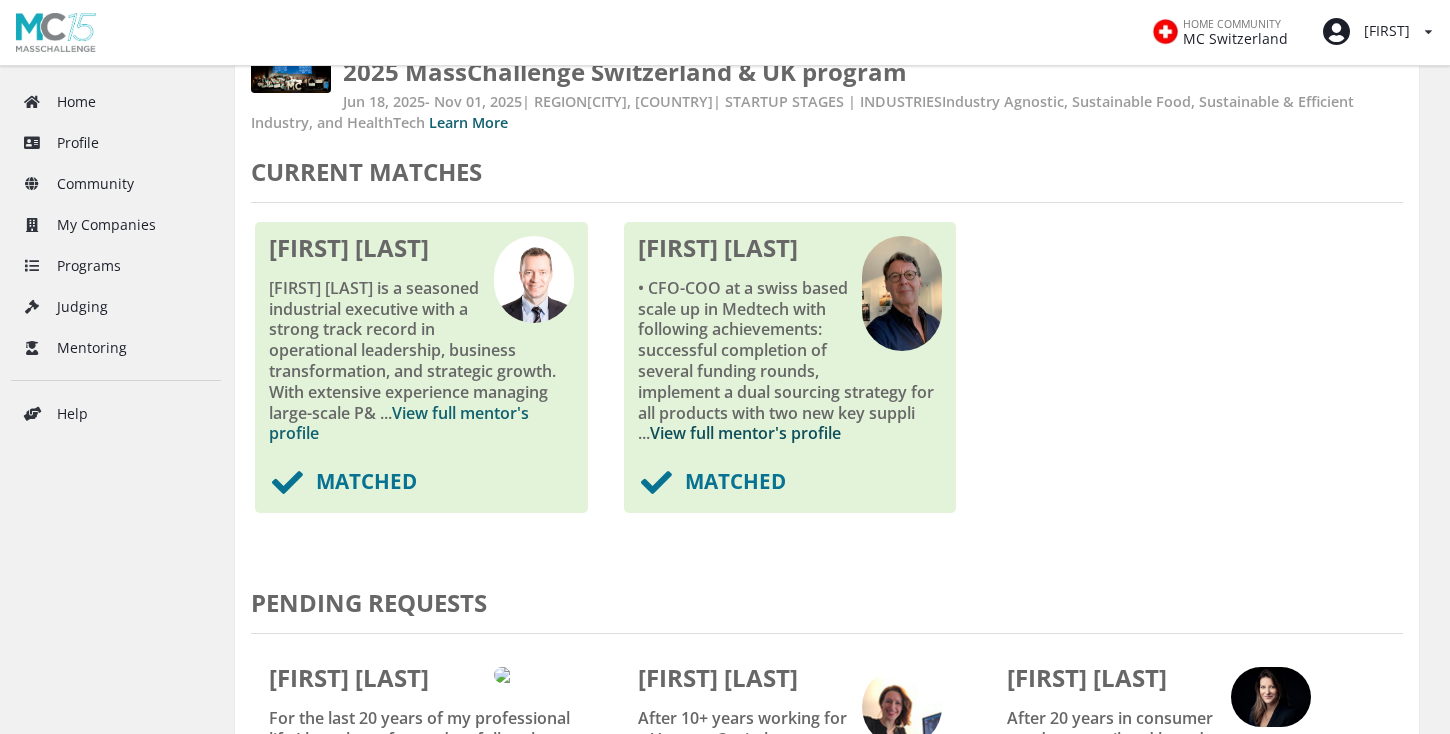 click on "View full mentor's profile" at bounding box center [745, 433] 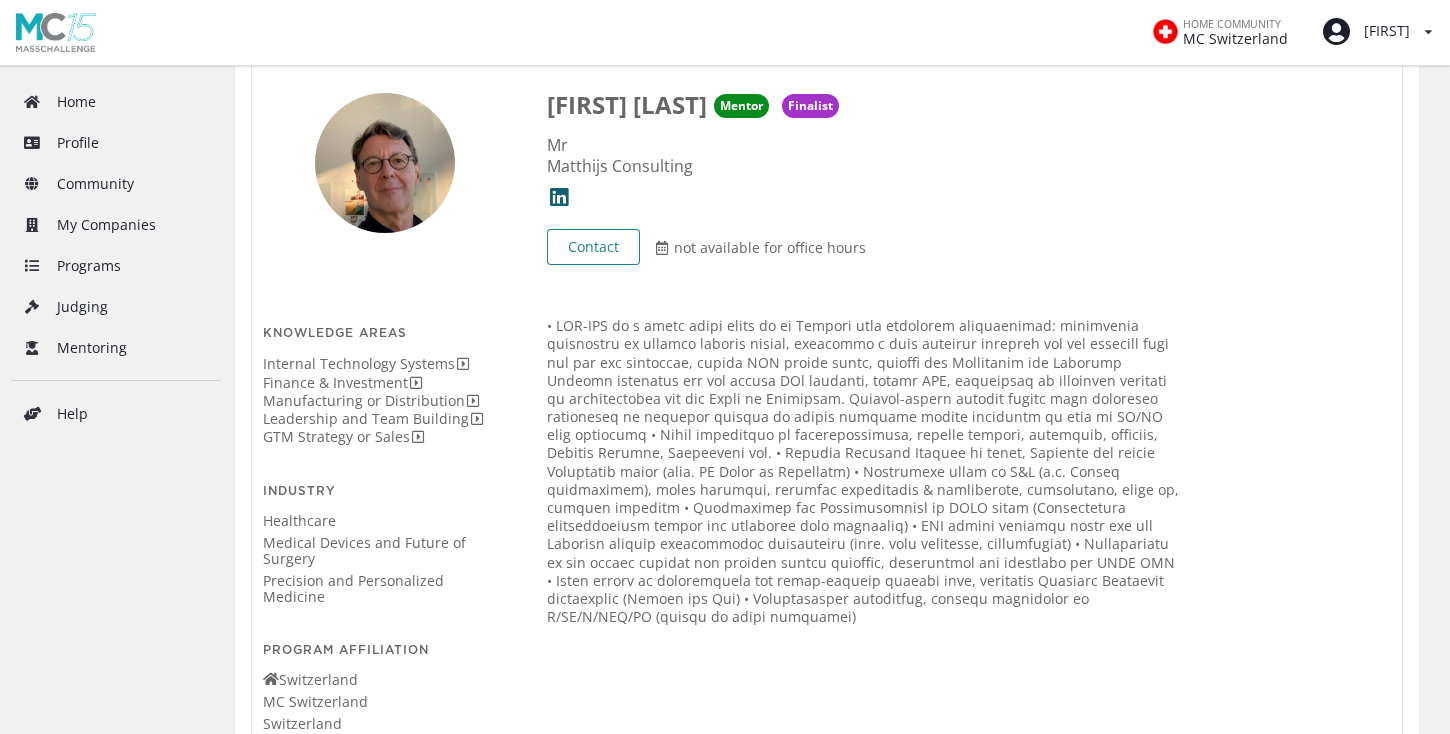 scroll, scrollTop: 179, scrollLeft: 0, axis: vertical 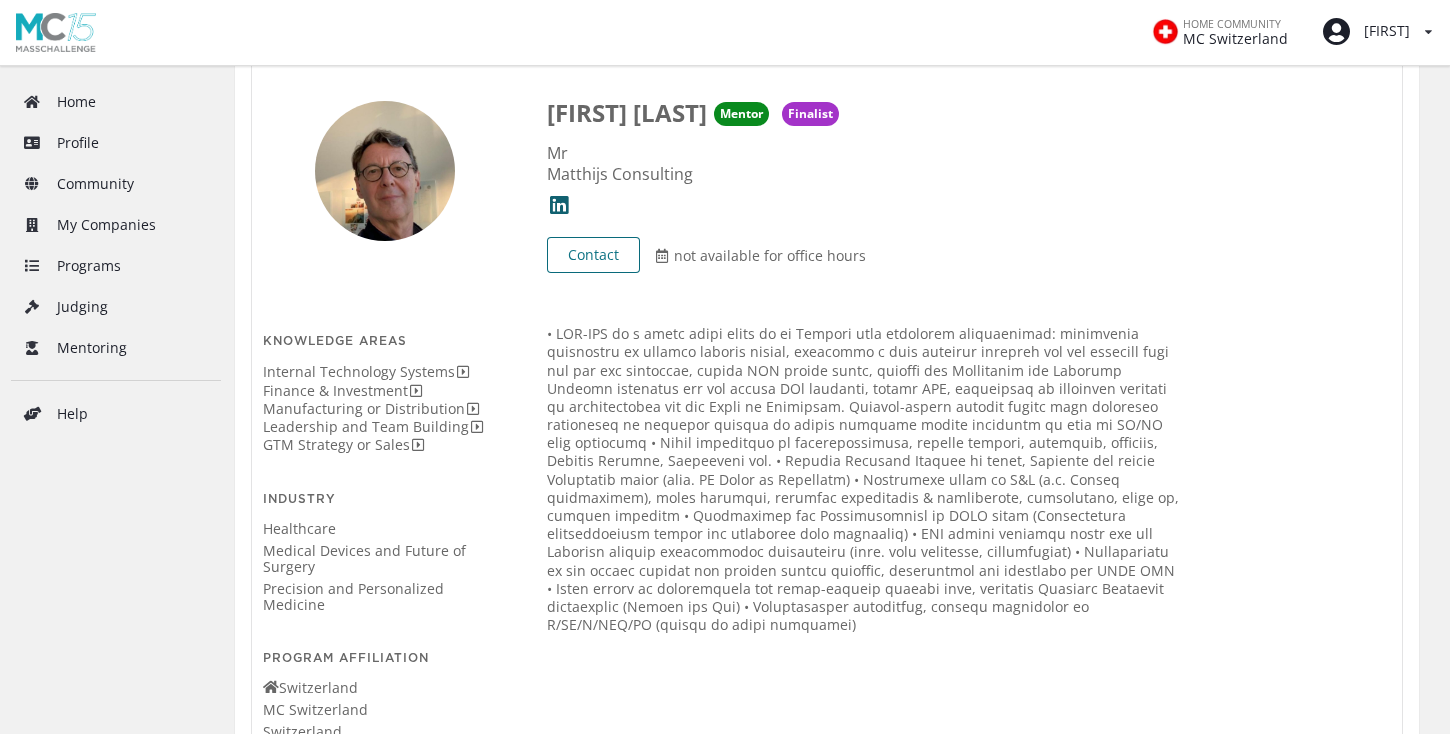click on "Contact" at bounding box center [593, 255] 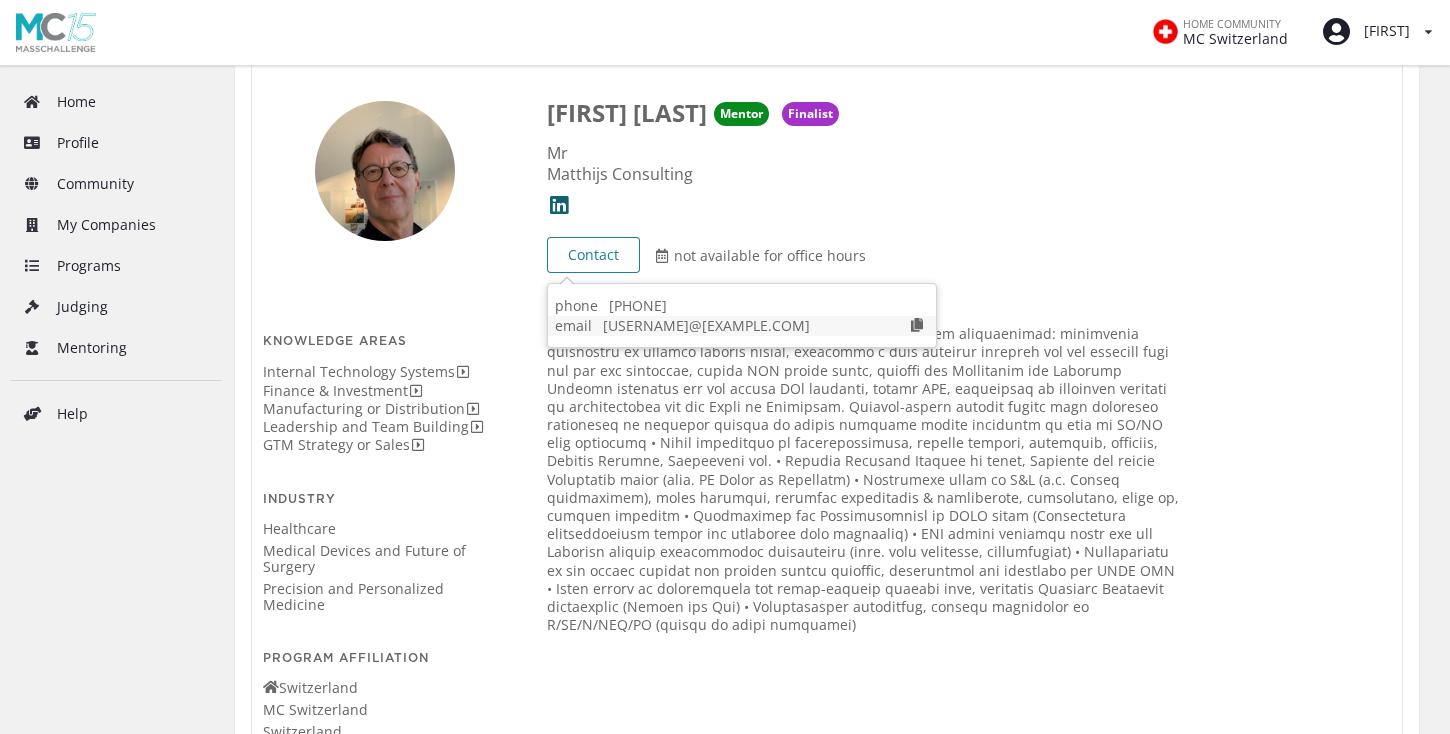 click at bounding box center [917, 325] 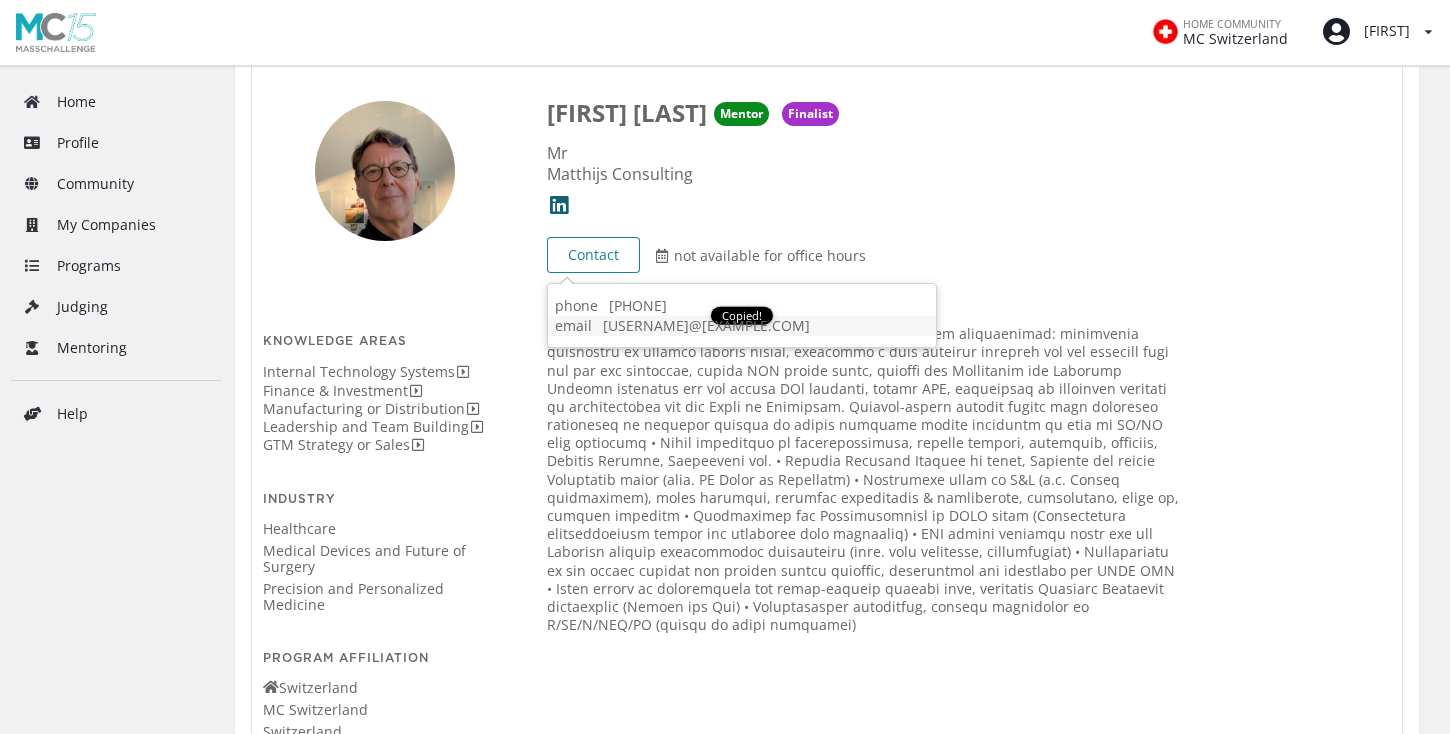 click at bounding box center [864, 479] 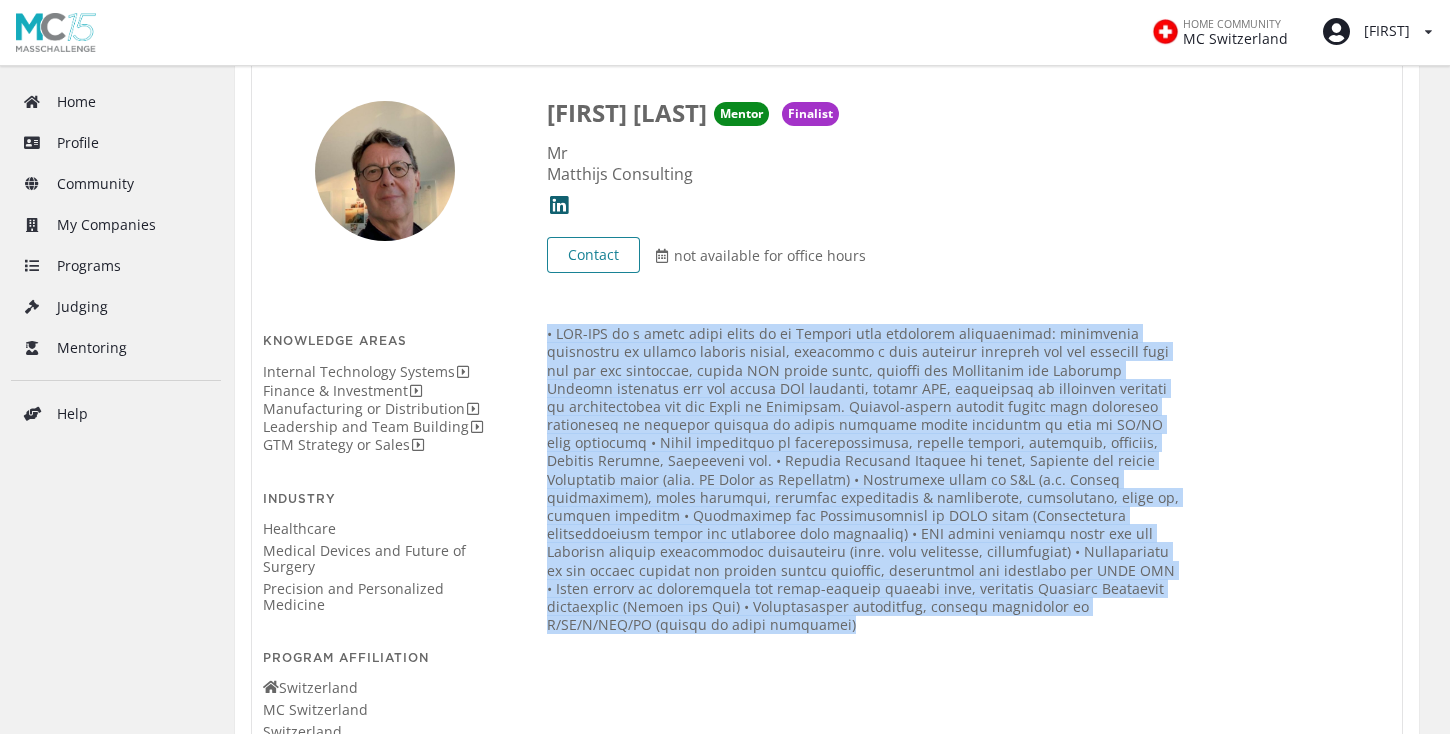 drag, startPoint x: 546, startPoint y: 335, endPoint x: 1154, endPoint y: 624, distance: 673.1902 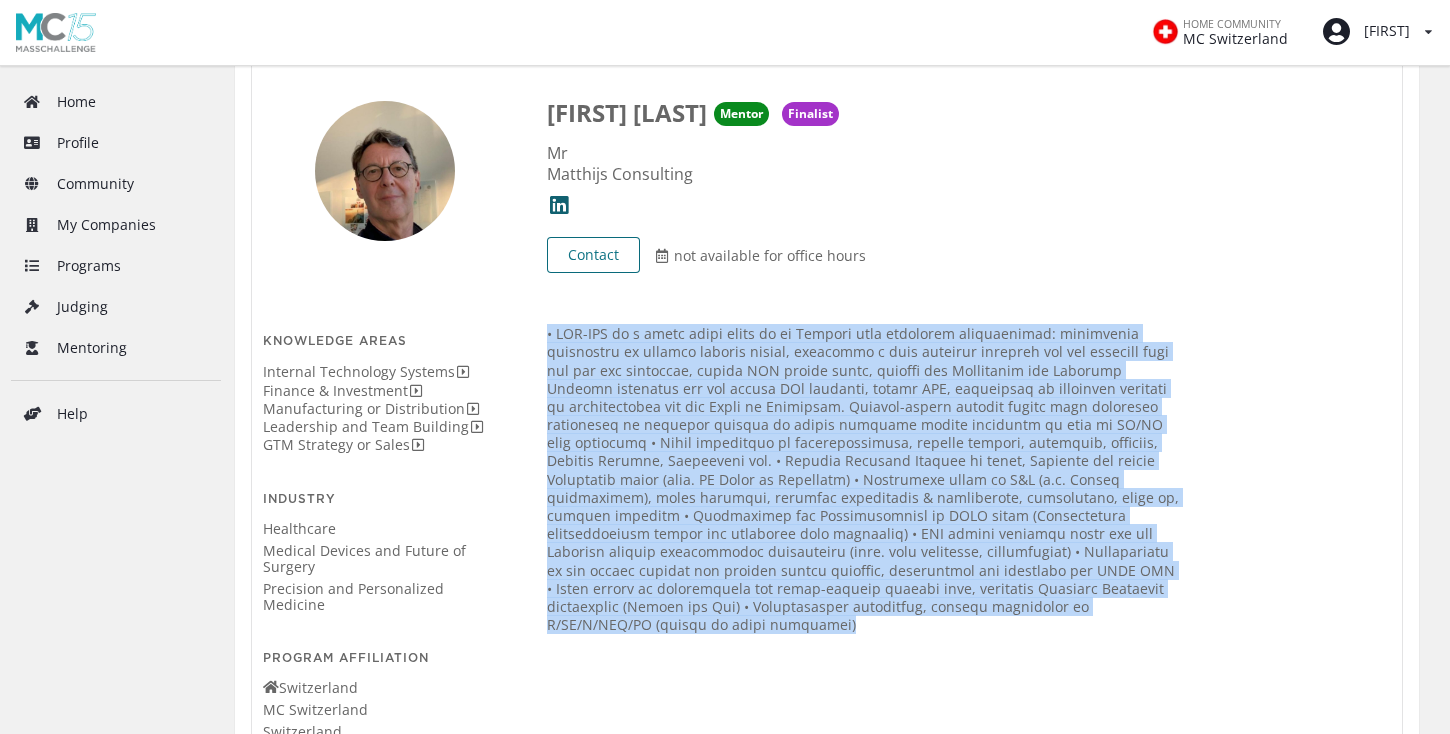click on "Contact" at bounding box center [593, 255] 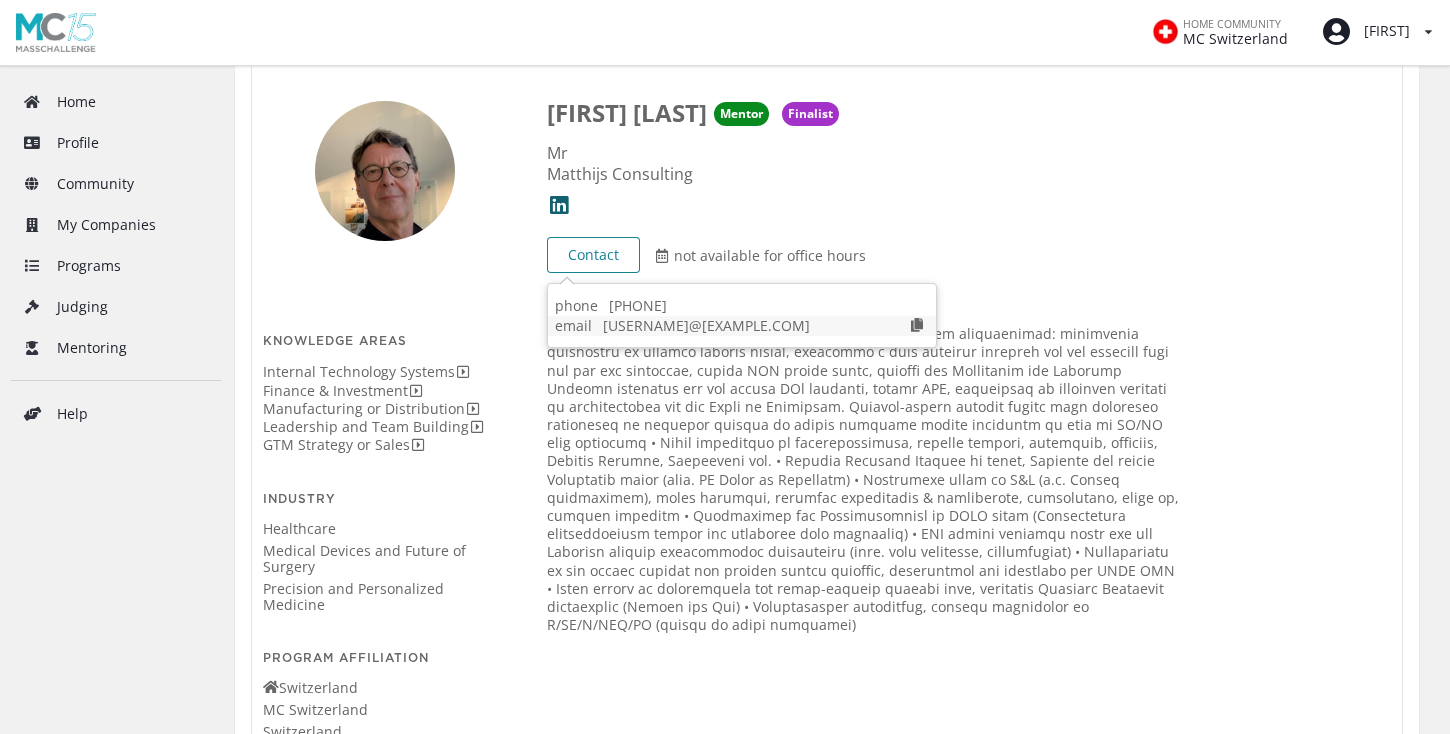 click at bounding box center (917, 325) 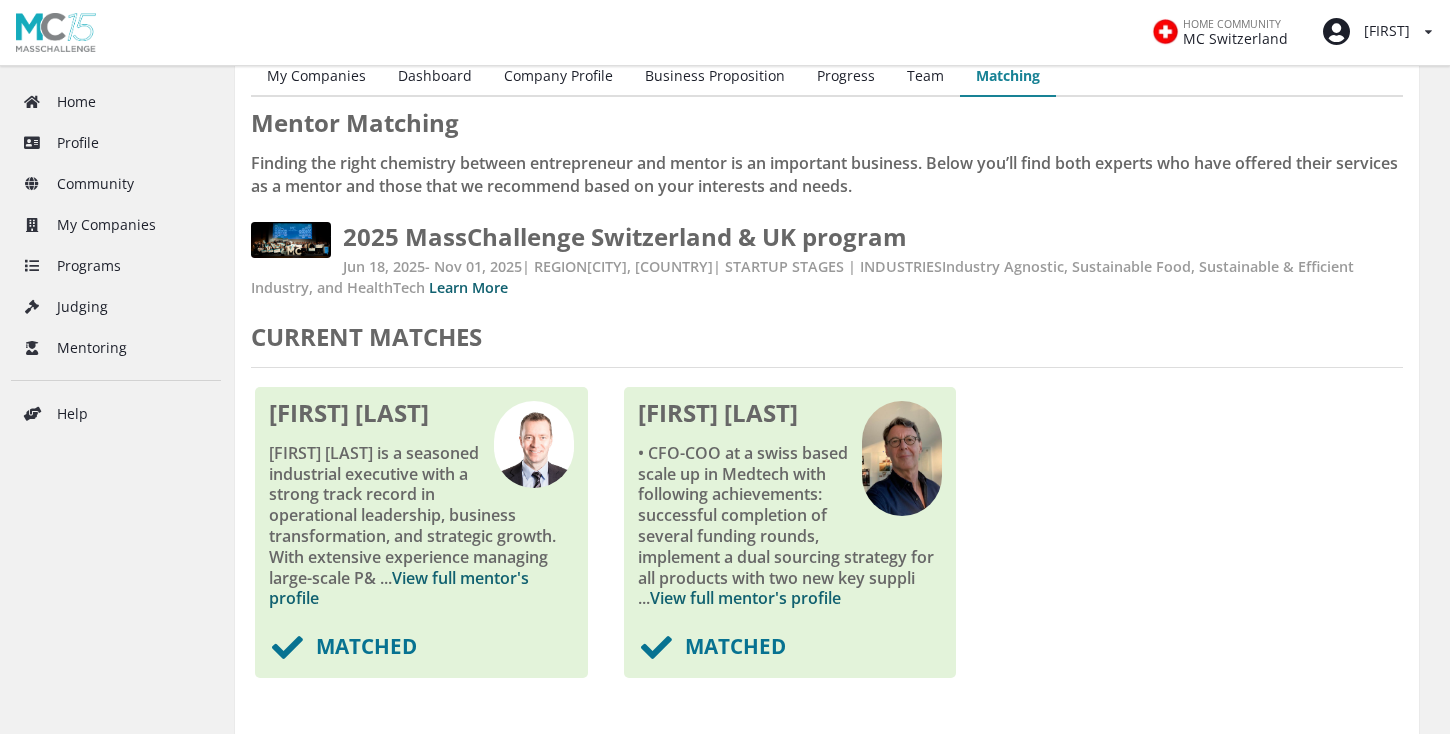 scroll, scrollTop: 0, scrollLeft: 0, axis: both 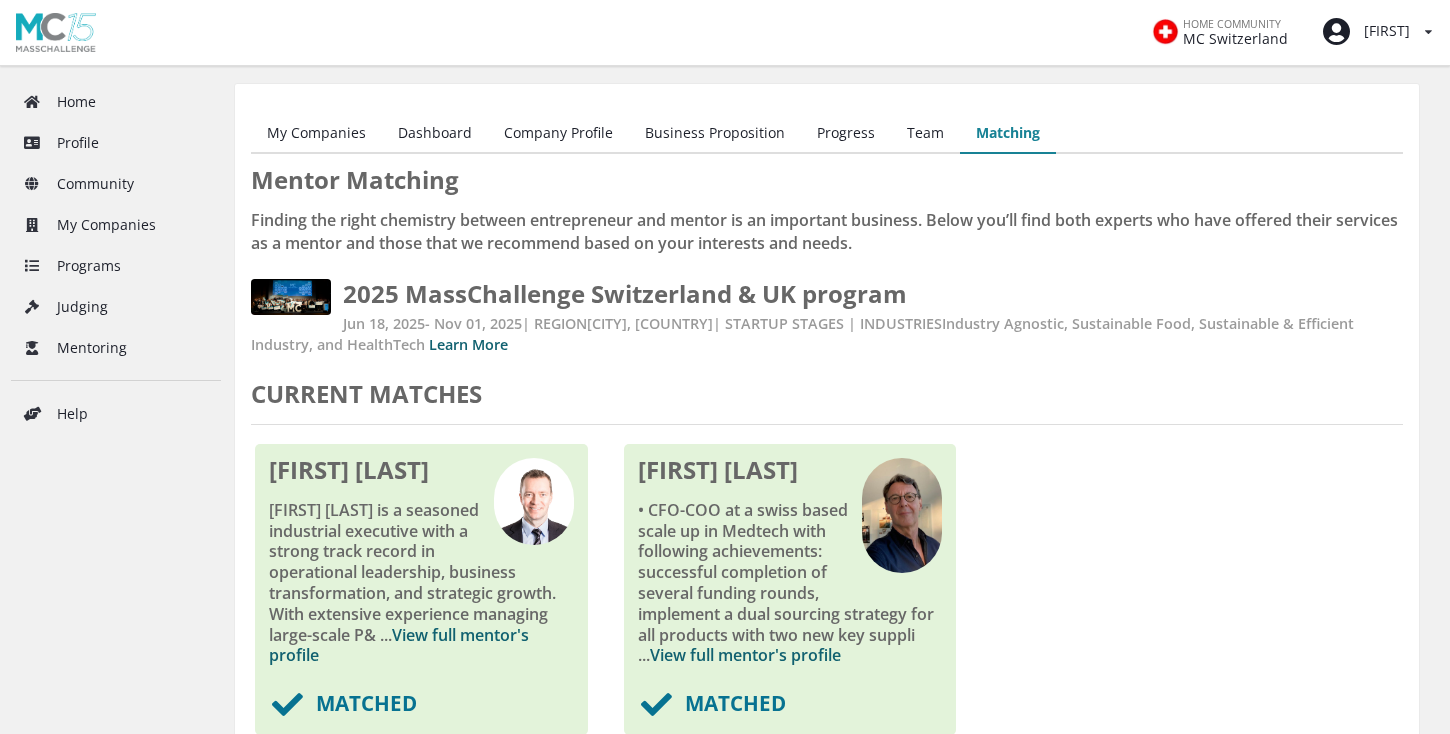 click on "Team" at bounding box center (925, 134) 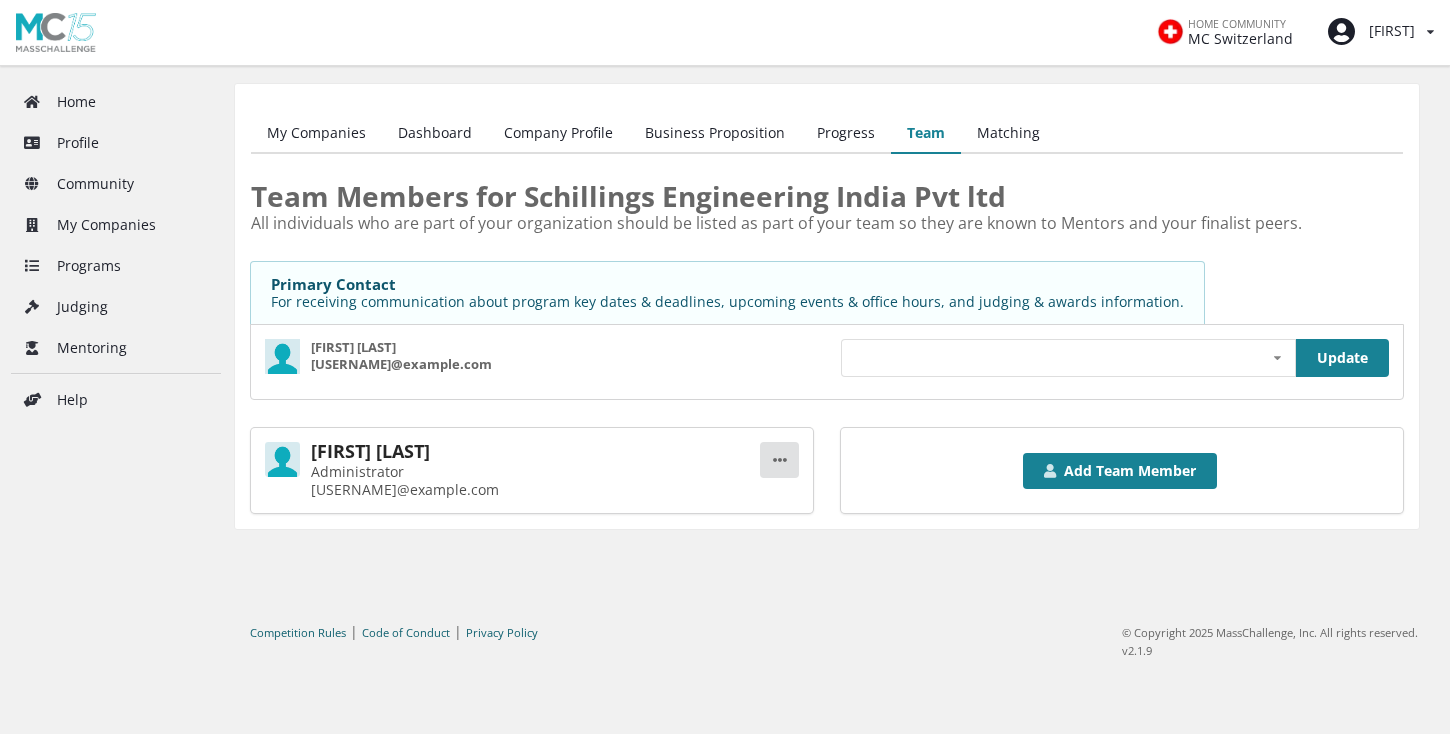 scroll, scrollTop: 0, scrollLeft: 0, axis: both 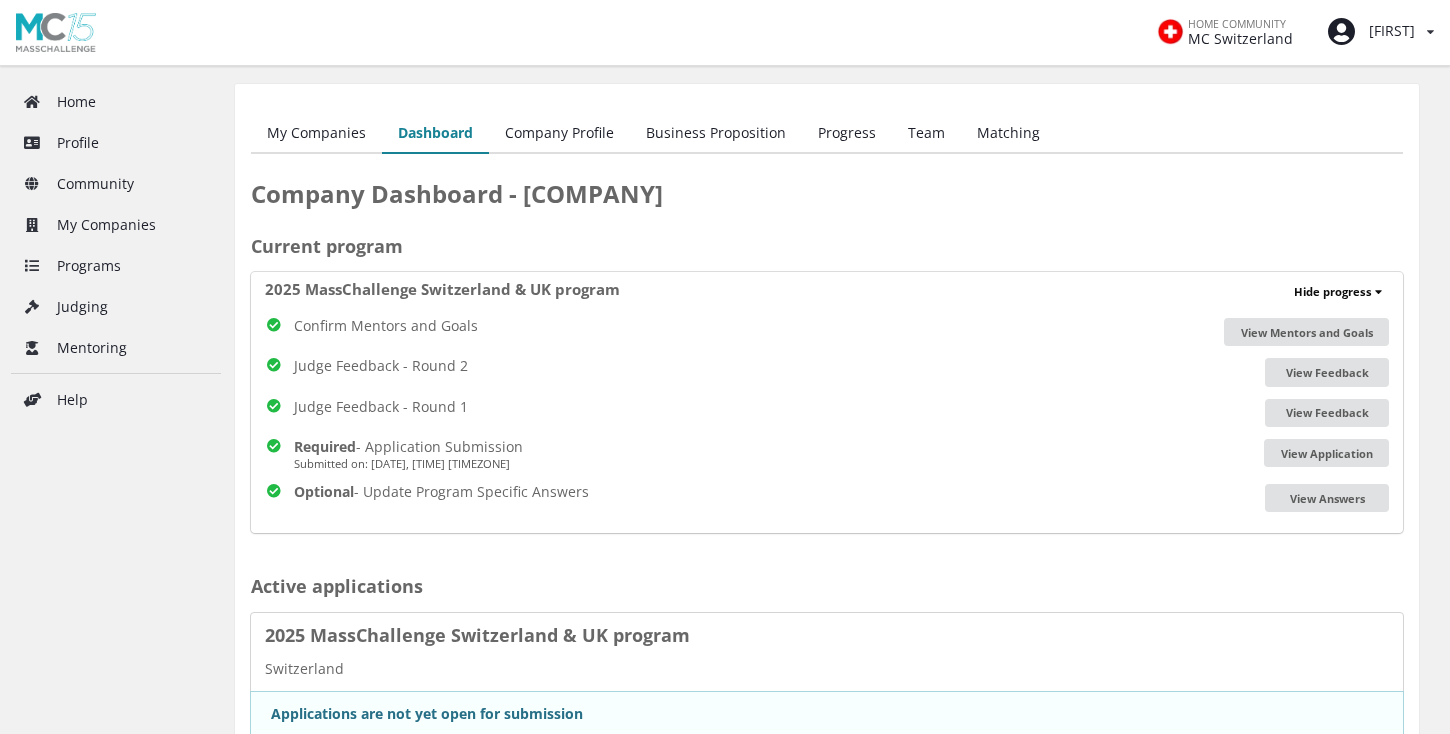 click on "My Companies" at bounding box center (316, 134) 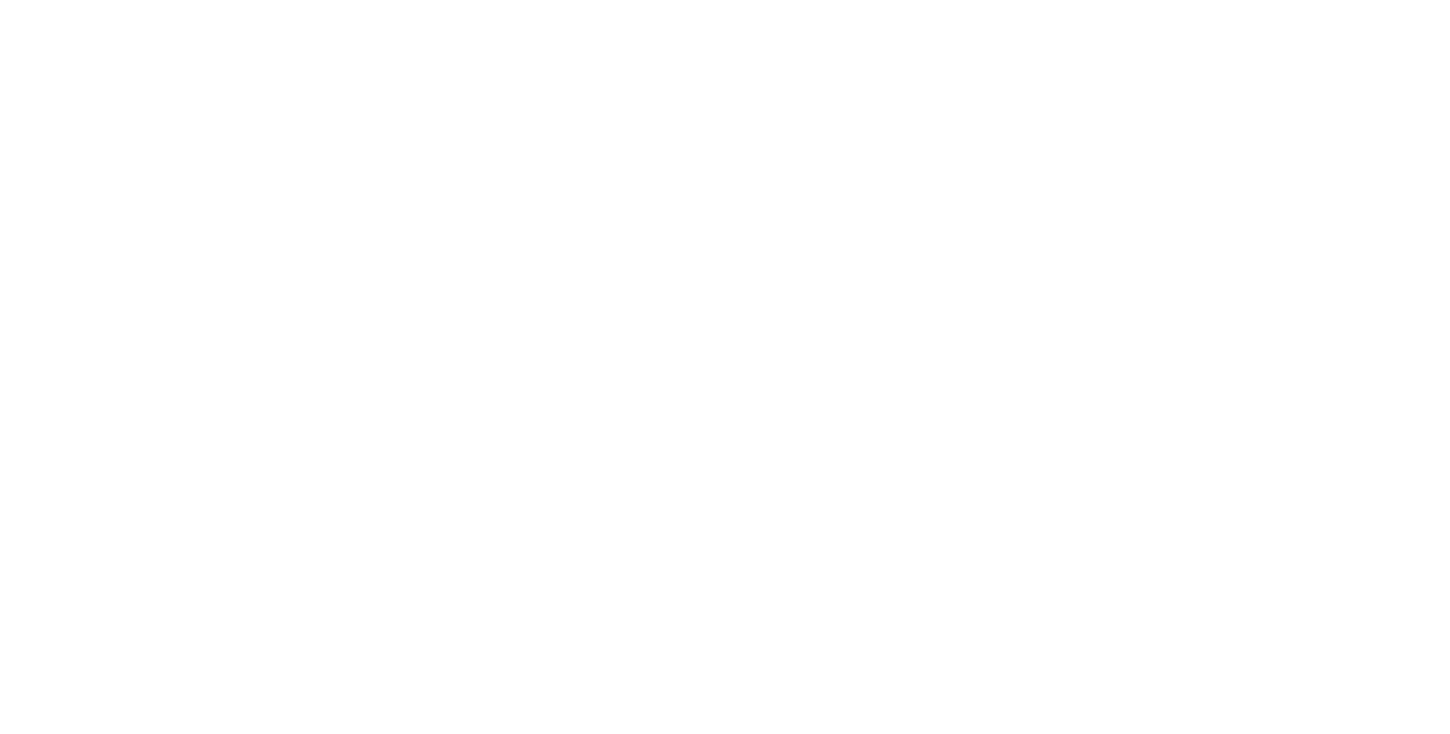 scroll, scrollTop: 0, scrollLeft: 0, axis: both 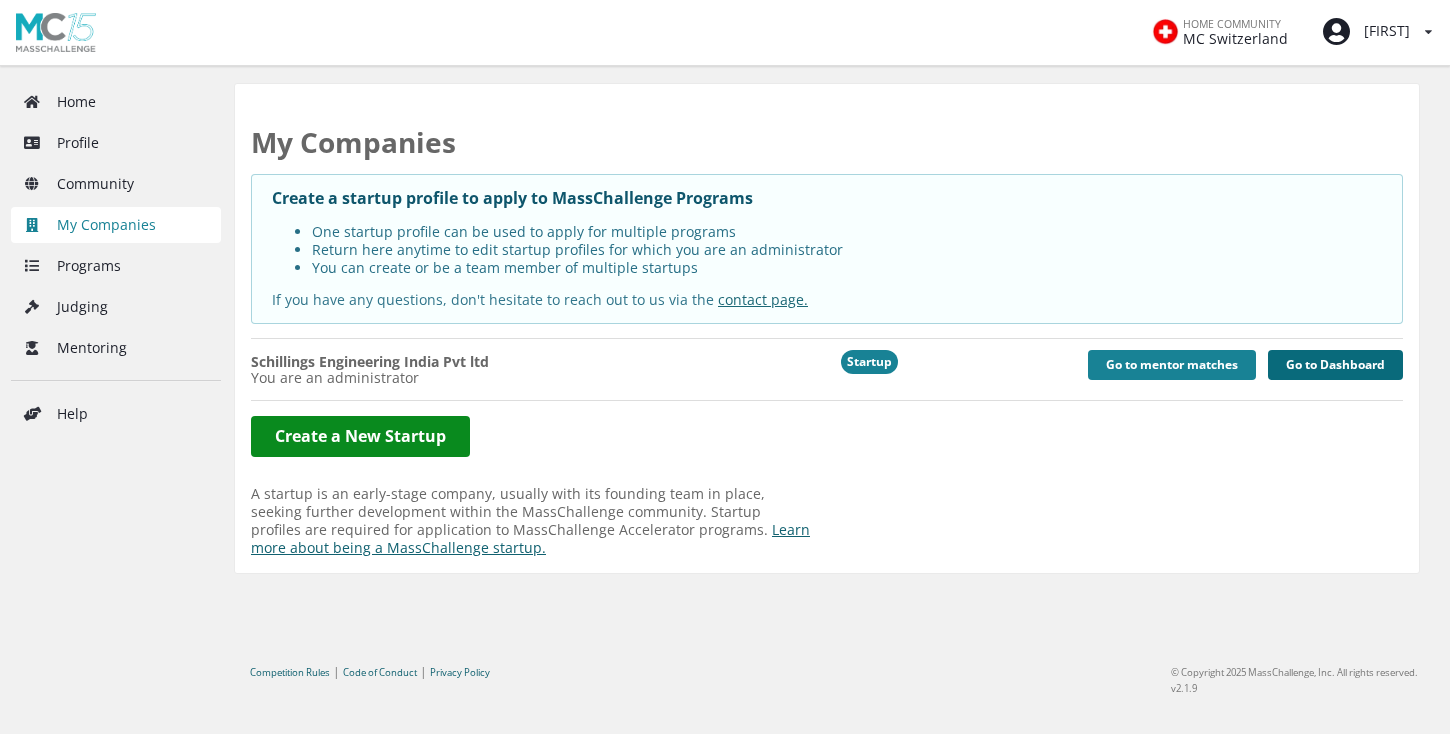 click on "Go to Dashboard" at bounding box center (1335, 365) 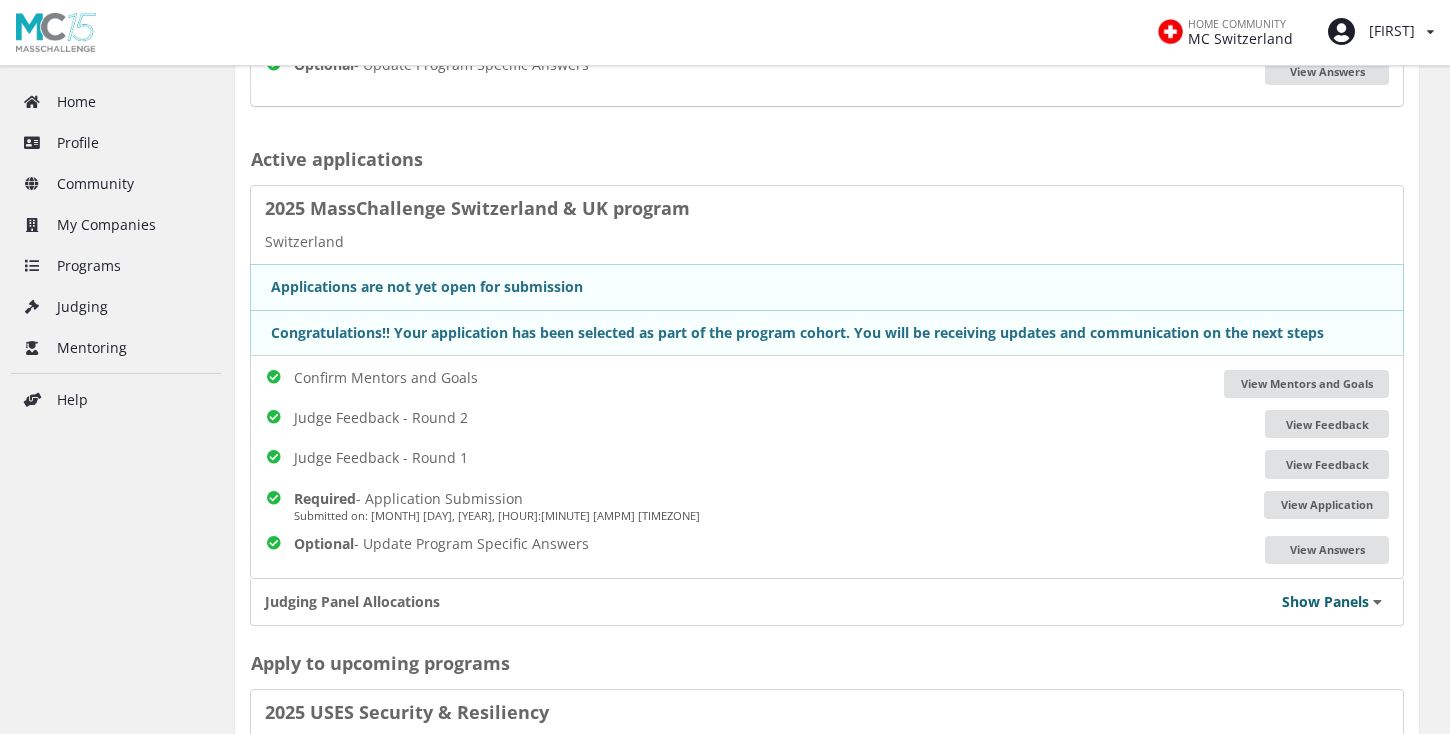 scroll, scrollTop: 551, scrollLeft: 0, axis: vertical 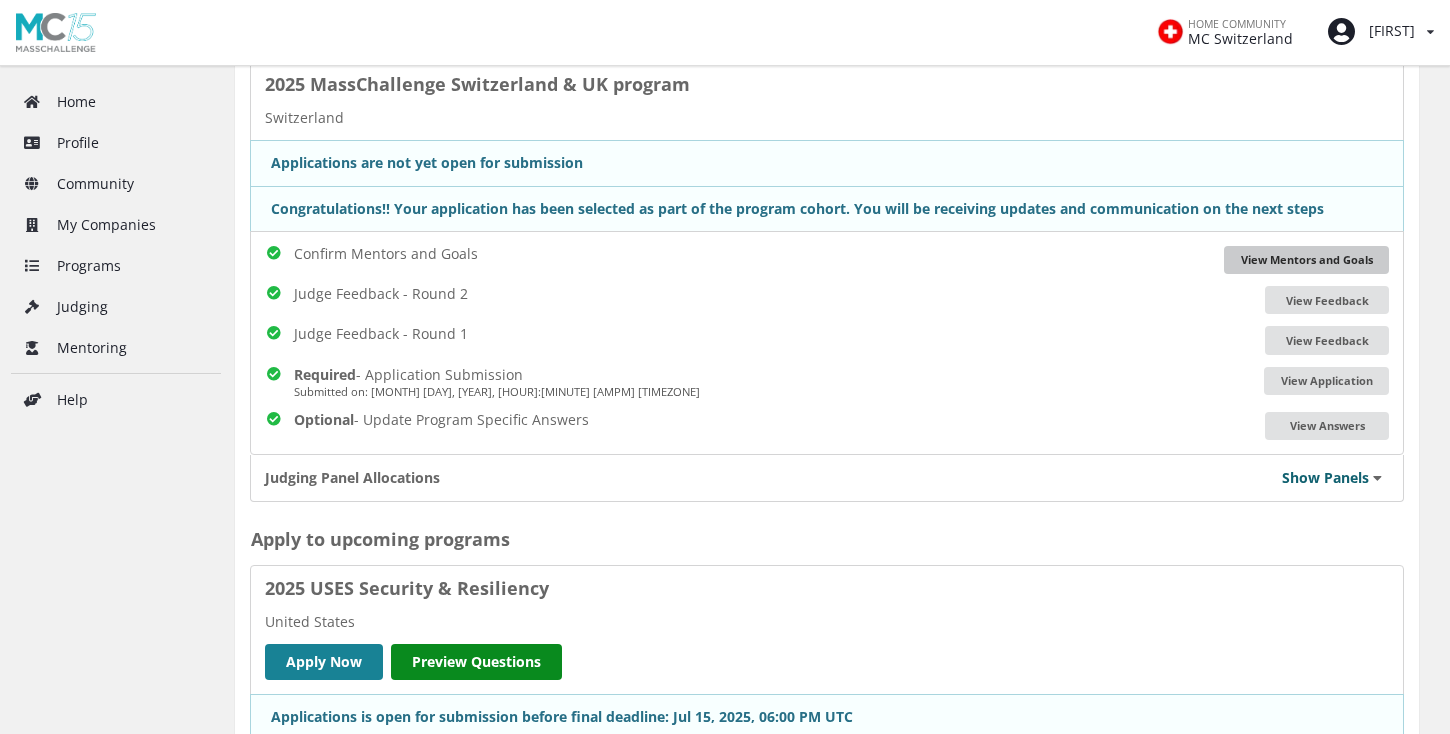 click on "View Mentors and Goals" at bounding box center (1306, 260) 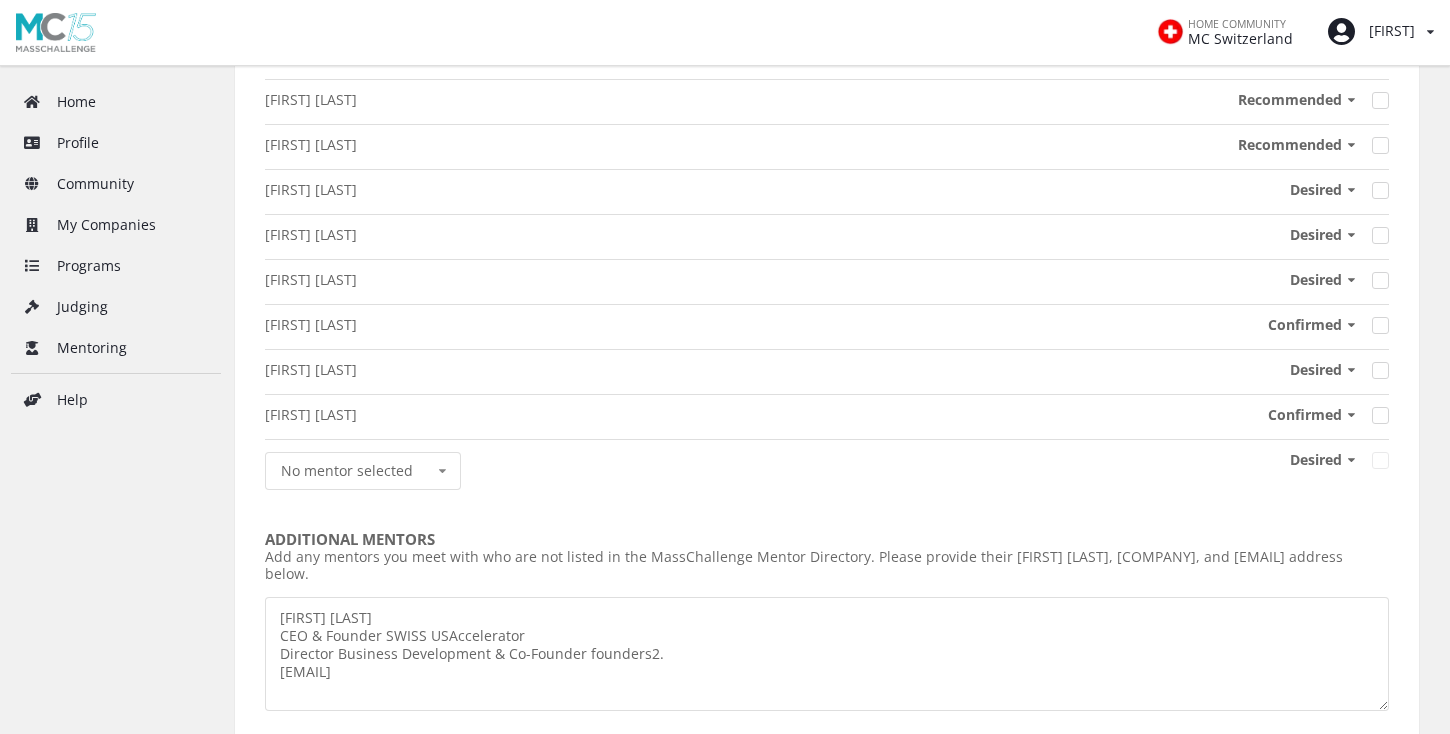 scroll, scrollTop: 0, scrollLeft: 0, axis: both 